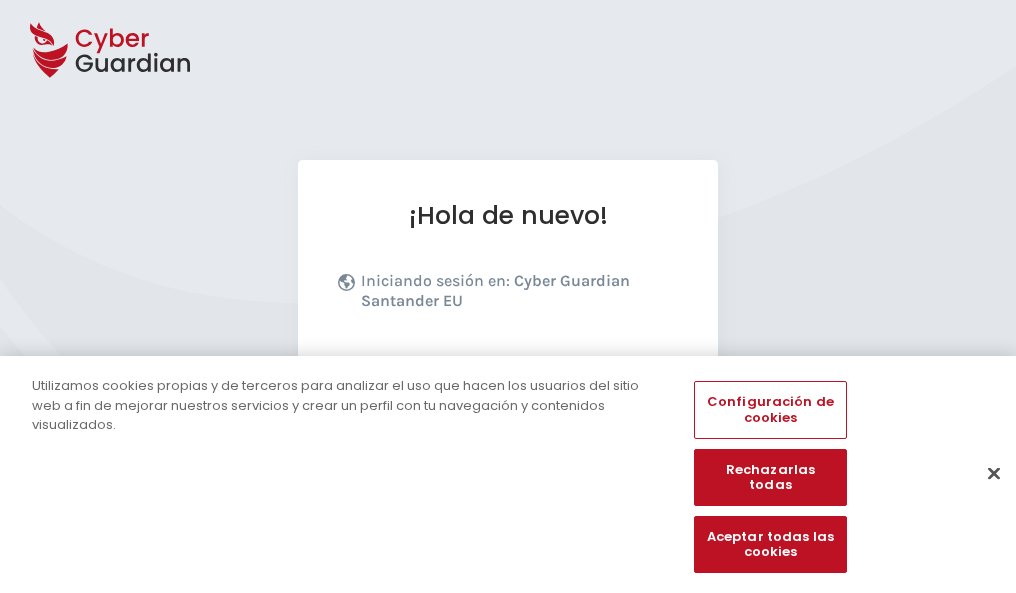 scroll, scrollTop: 245, scrollLeft: 0, axis: vertical 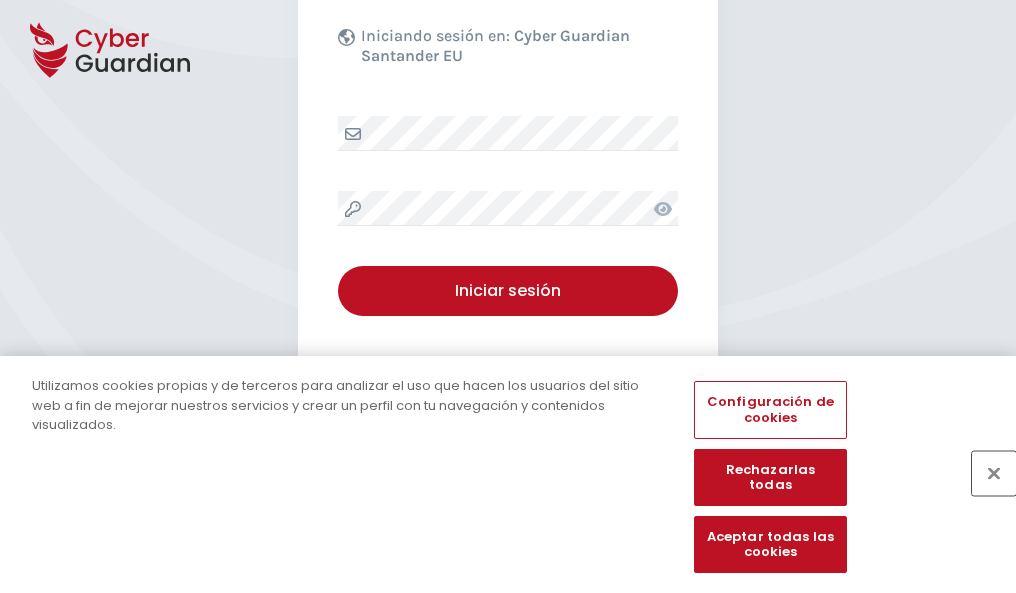 click at bounding box center [994, 473] 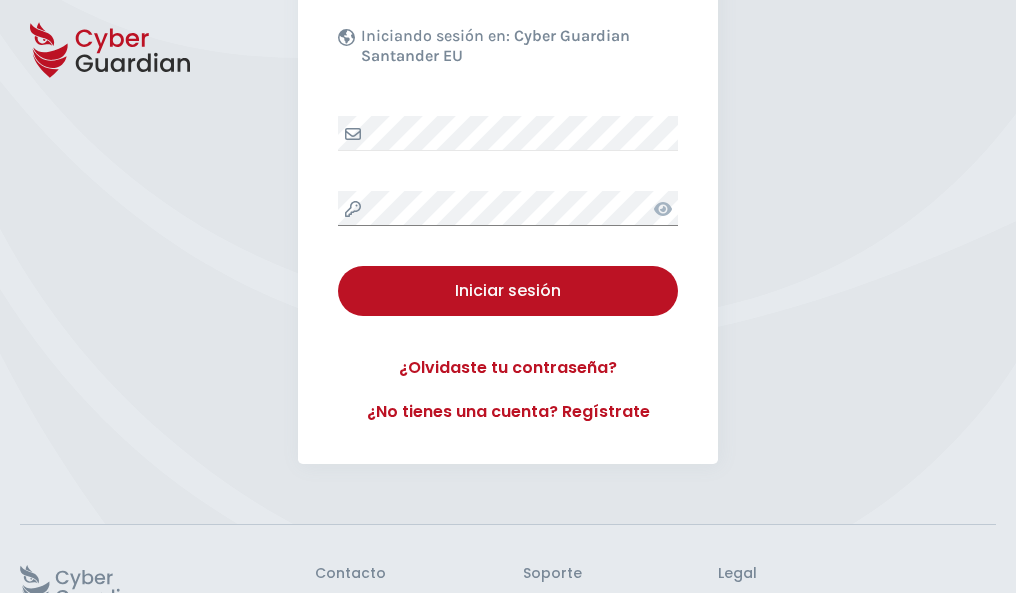 scroll, scrollTop: 389, scrollLeft: 0, axis: vertical 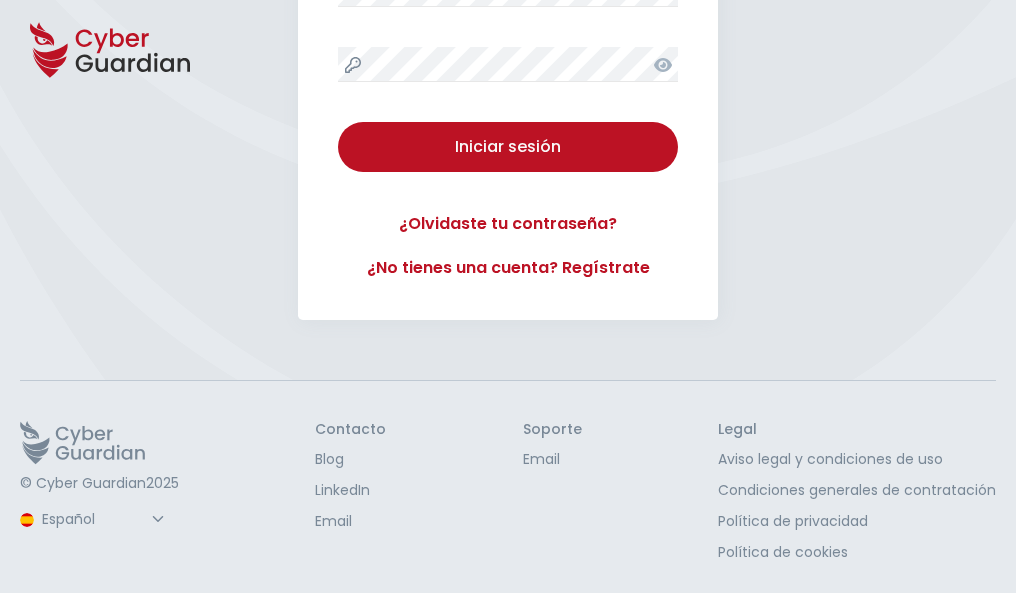 type 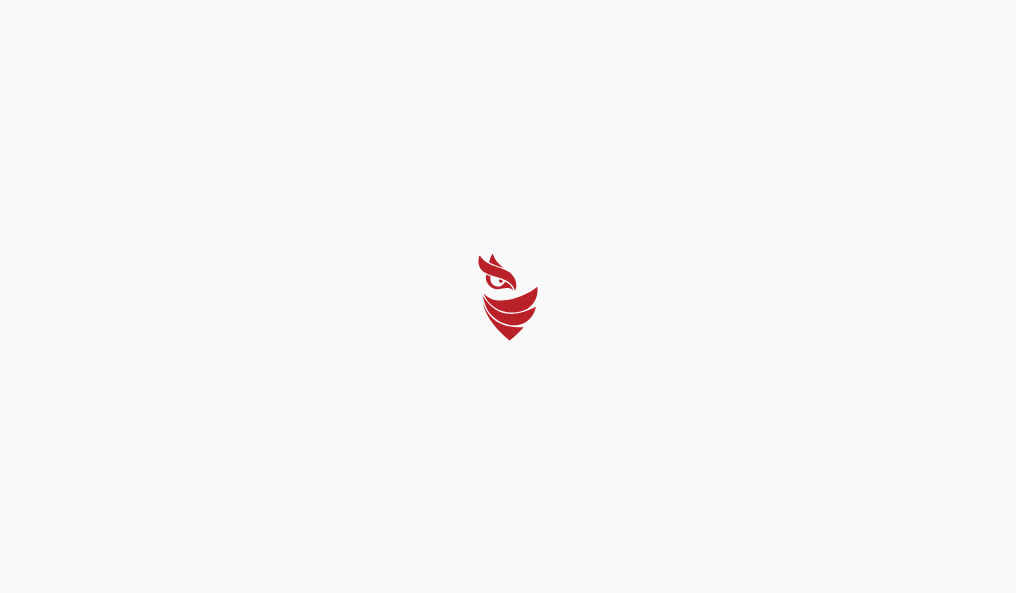 scroll, scrollTop: 0, scrollLeft: 0, axis: both 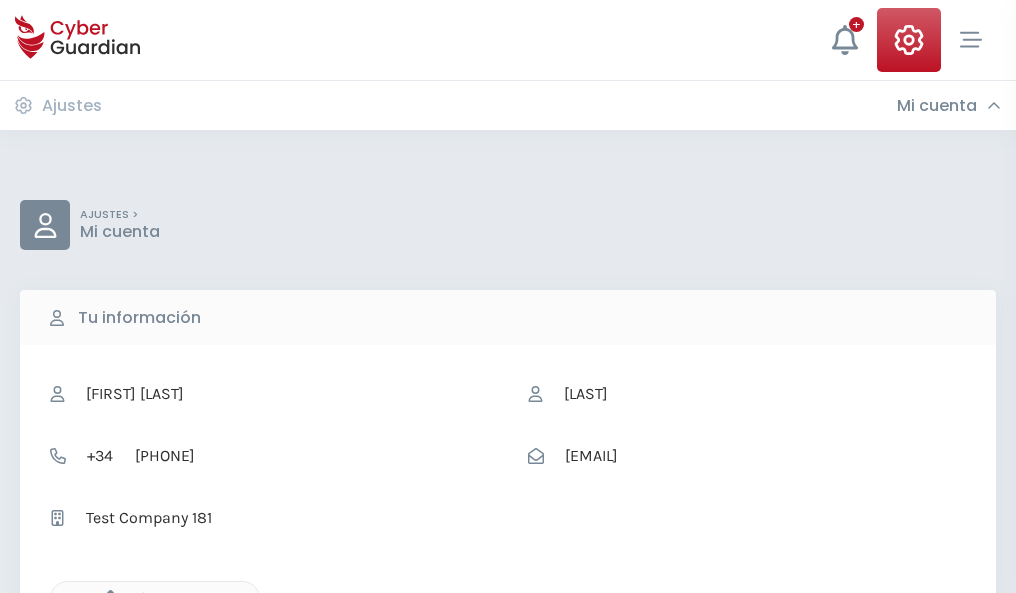 click 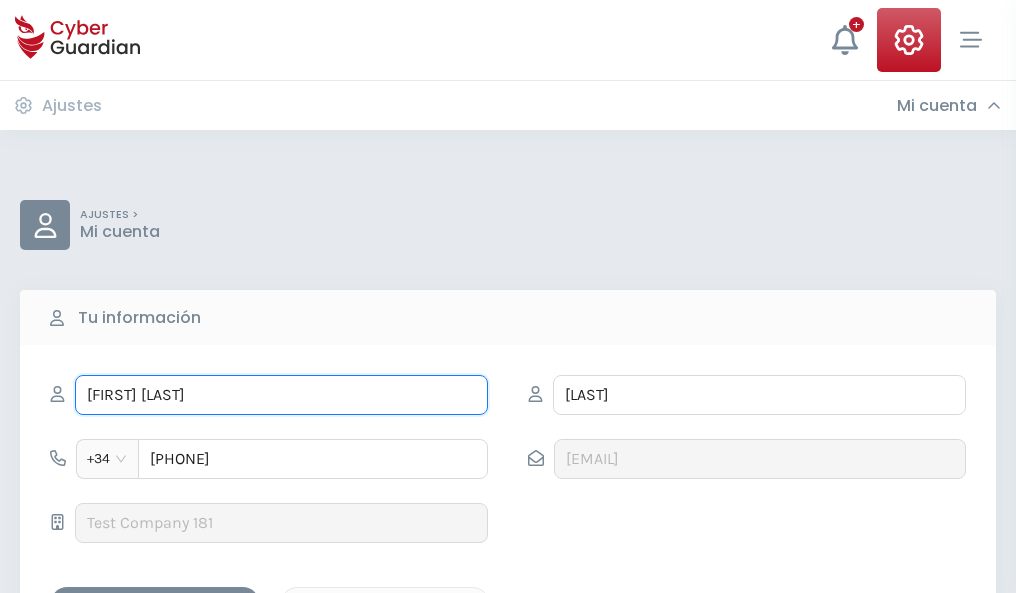 click on "ANA BELÉN" at bounding box center [281, 395] 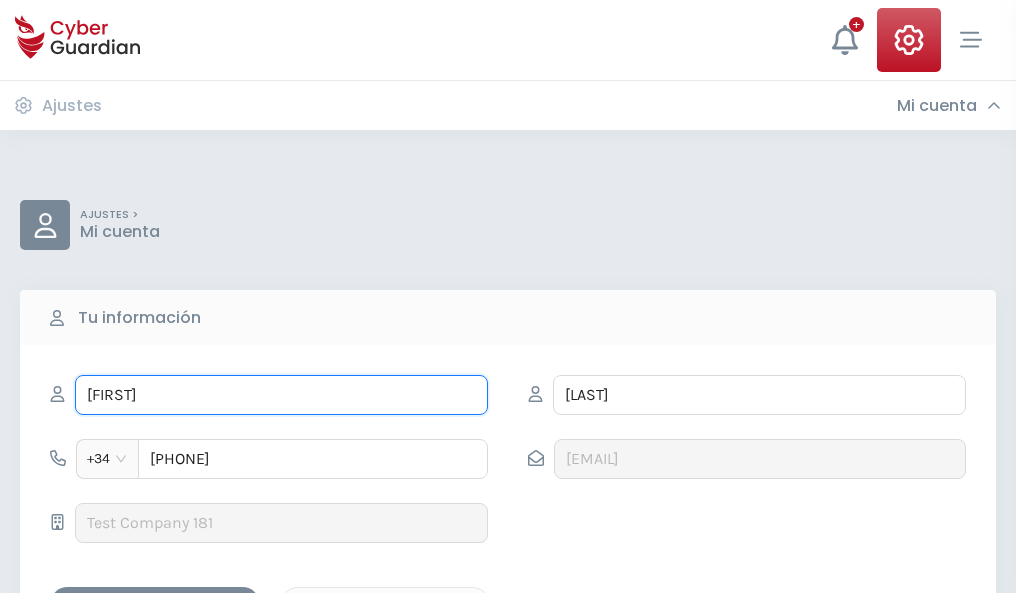type on "A" 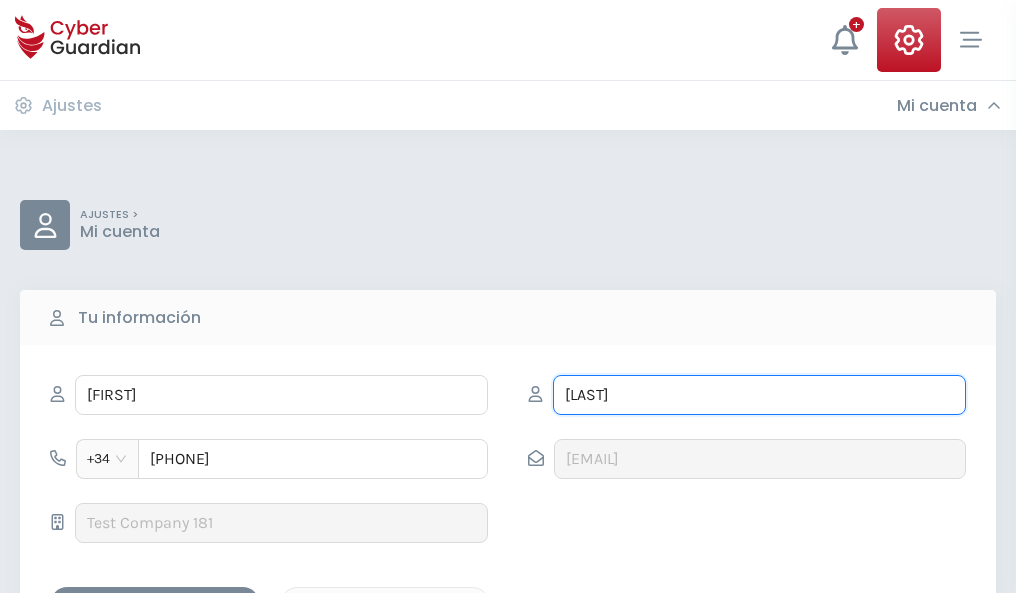 click on "CAPDEVILA" at bounding box center [759, 395] 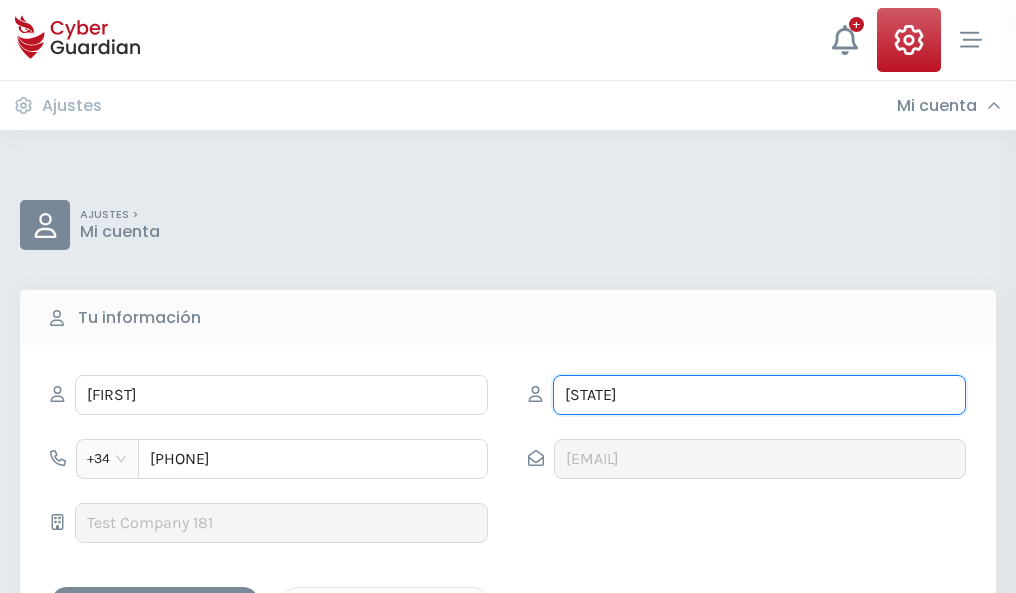 type on "C" 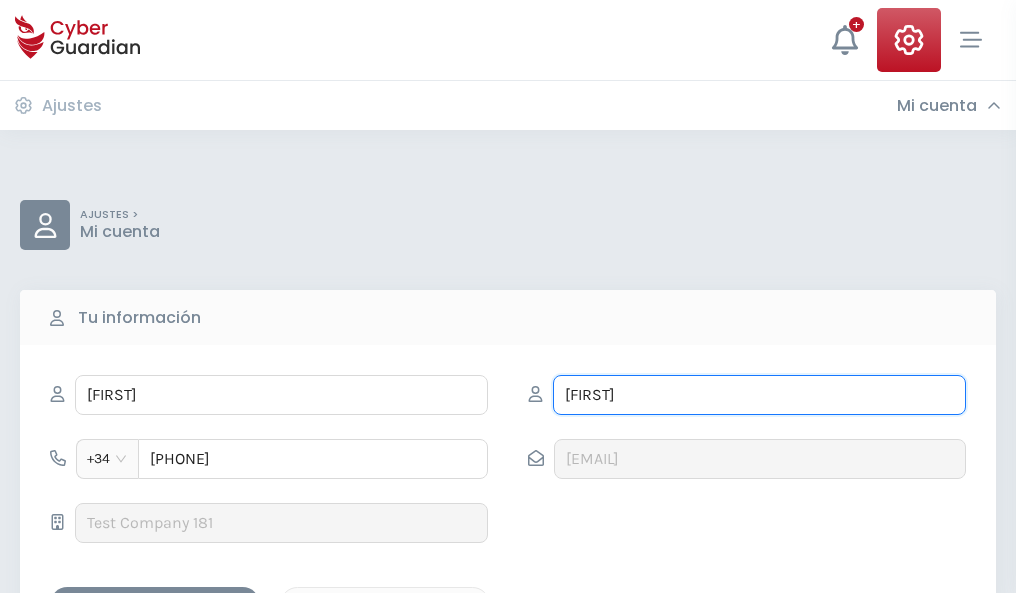 type on "Rico" 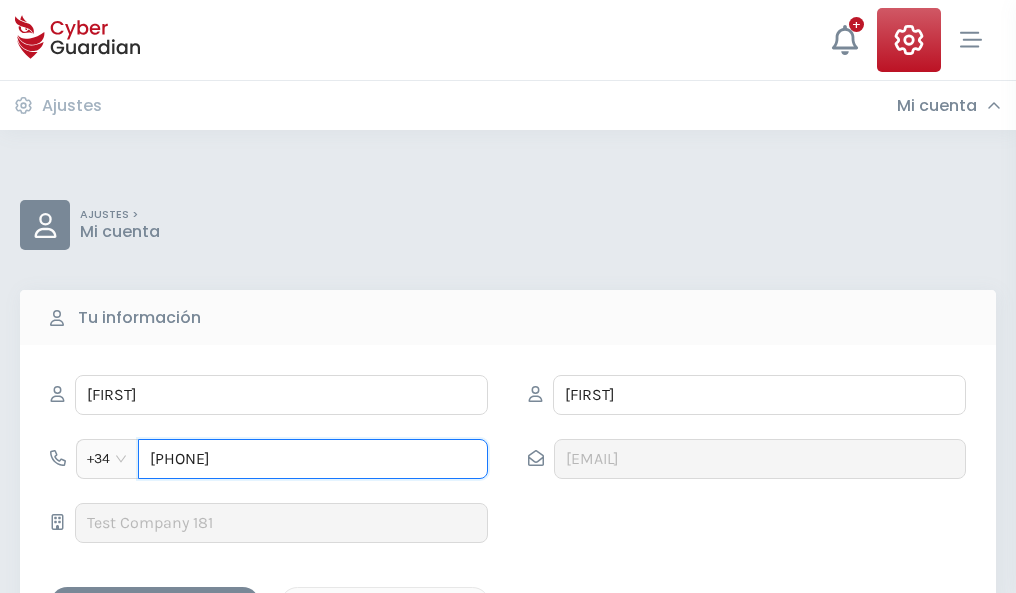 click on "983232202" at bounding box center (313, 459) 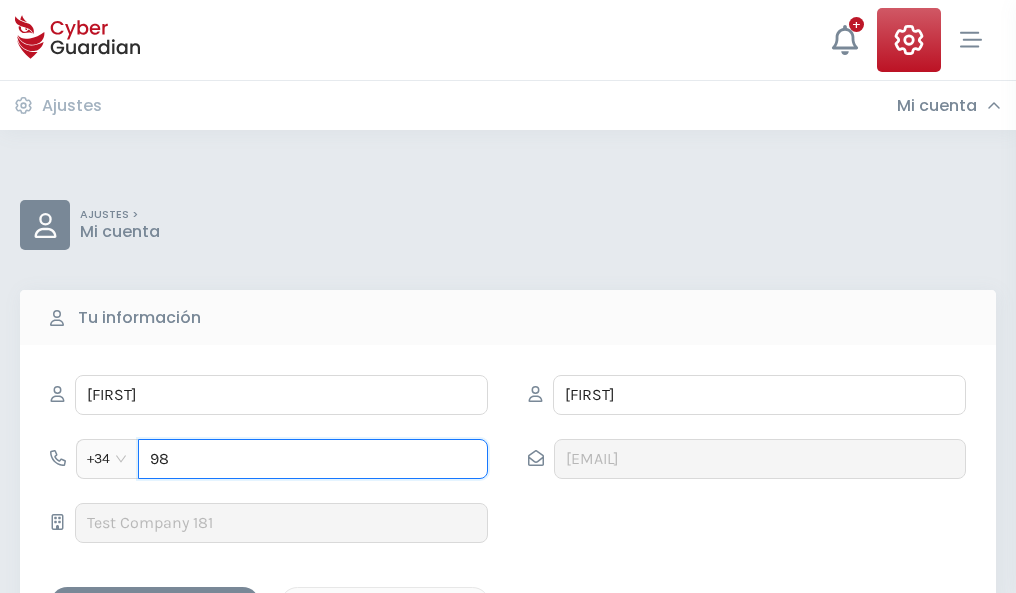 type on "9" 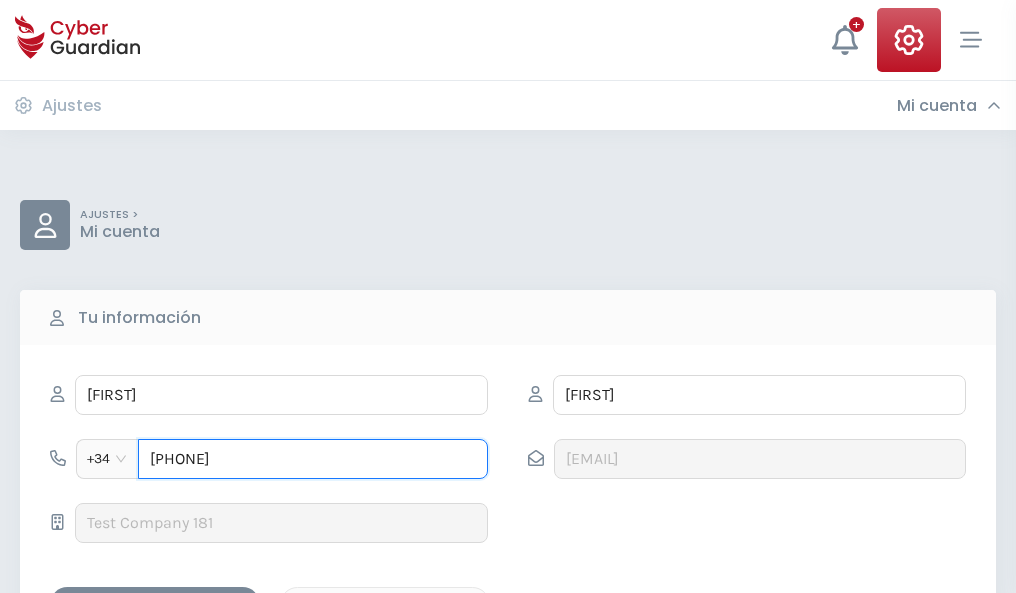 type on "973218648" 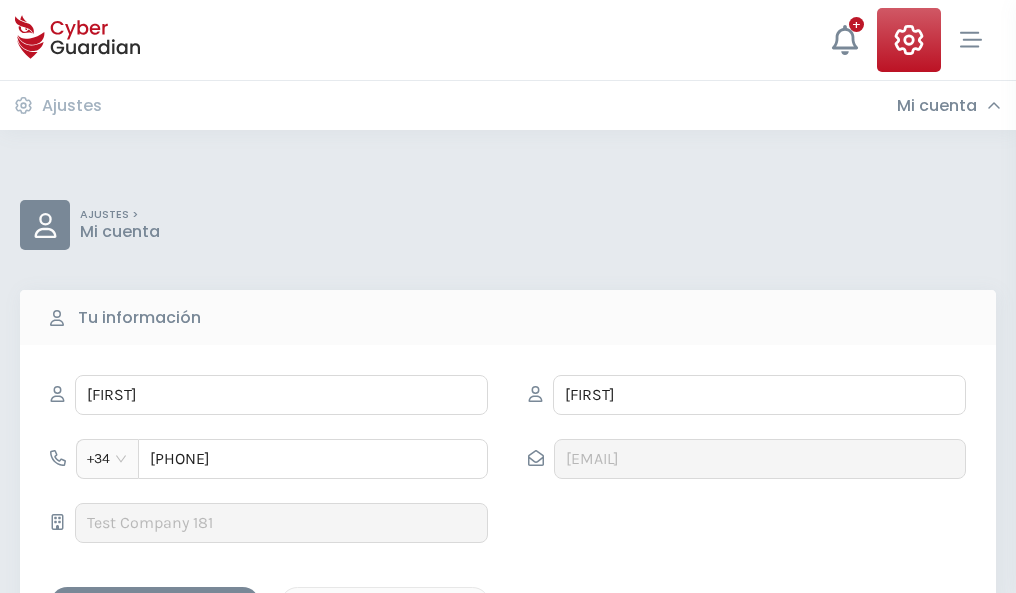 click on "Guardar cambios" at bounding box center [155, 604] 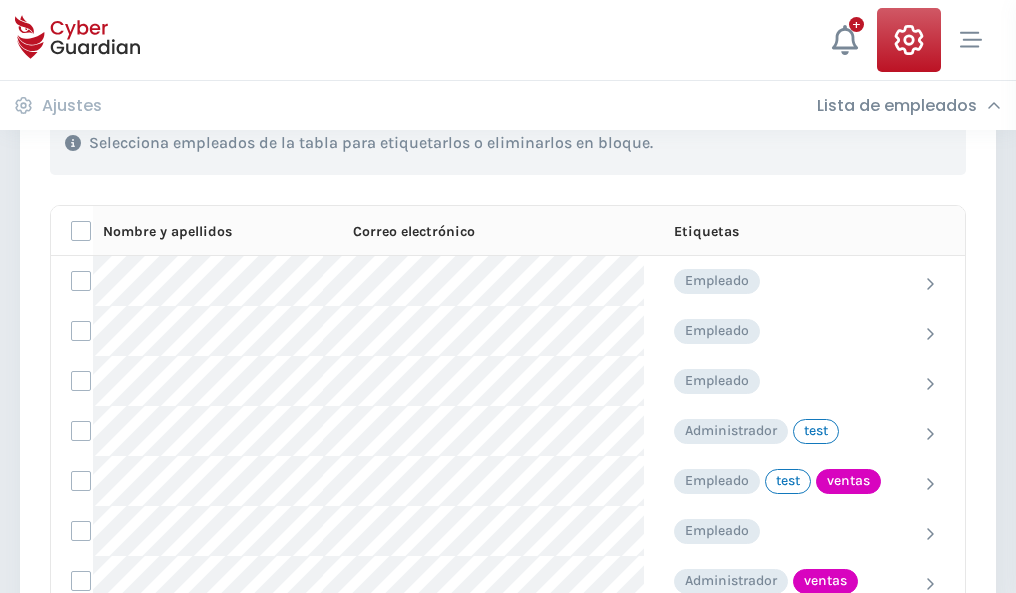 scroll, scrollTop: 906, scrollLeft: 0, axis: vertical 